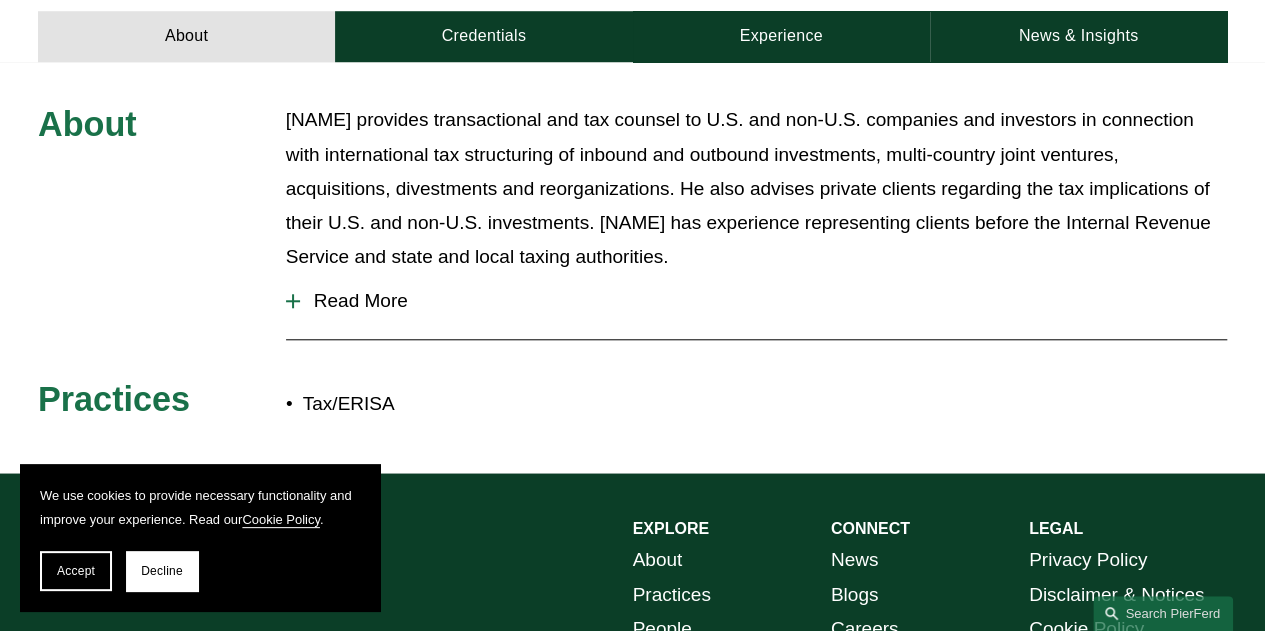 scroll, scrollTop: 843, scrollLeft: 0, axis: vertical 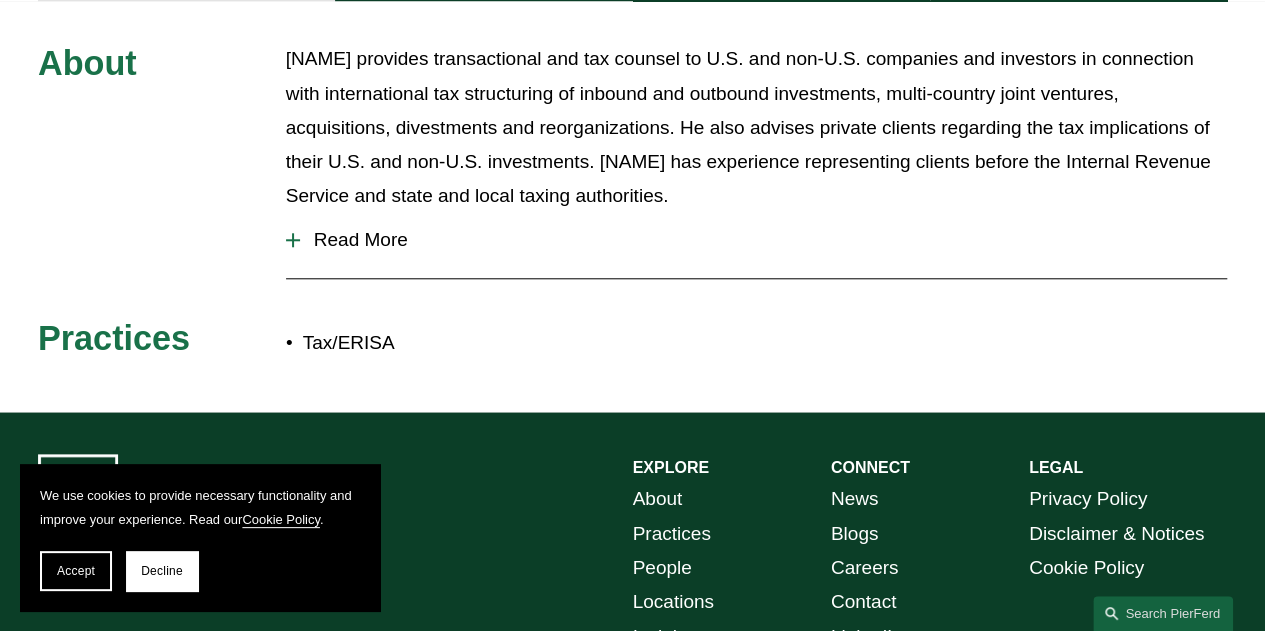 click on "Read More" at bounding box center (763, 240) 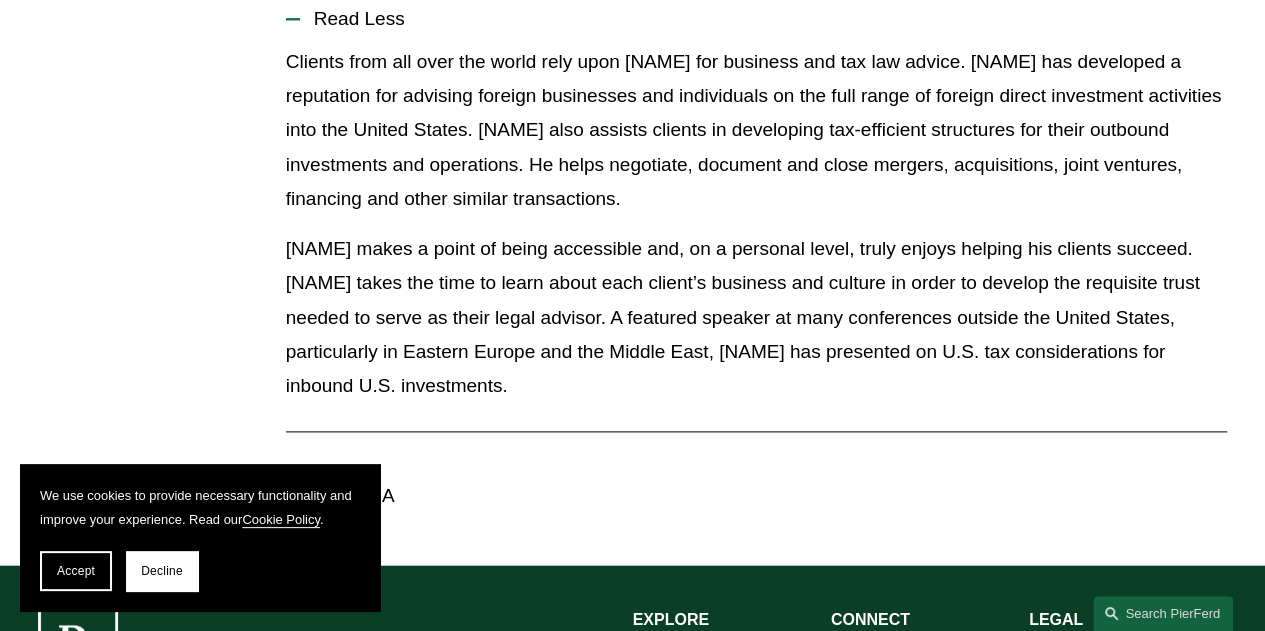 scroll, scrollTop: 1065, scrollLeft: 0, axis: vertical 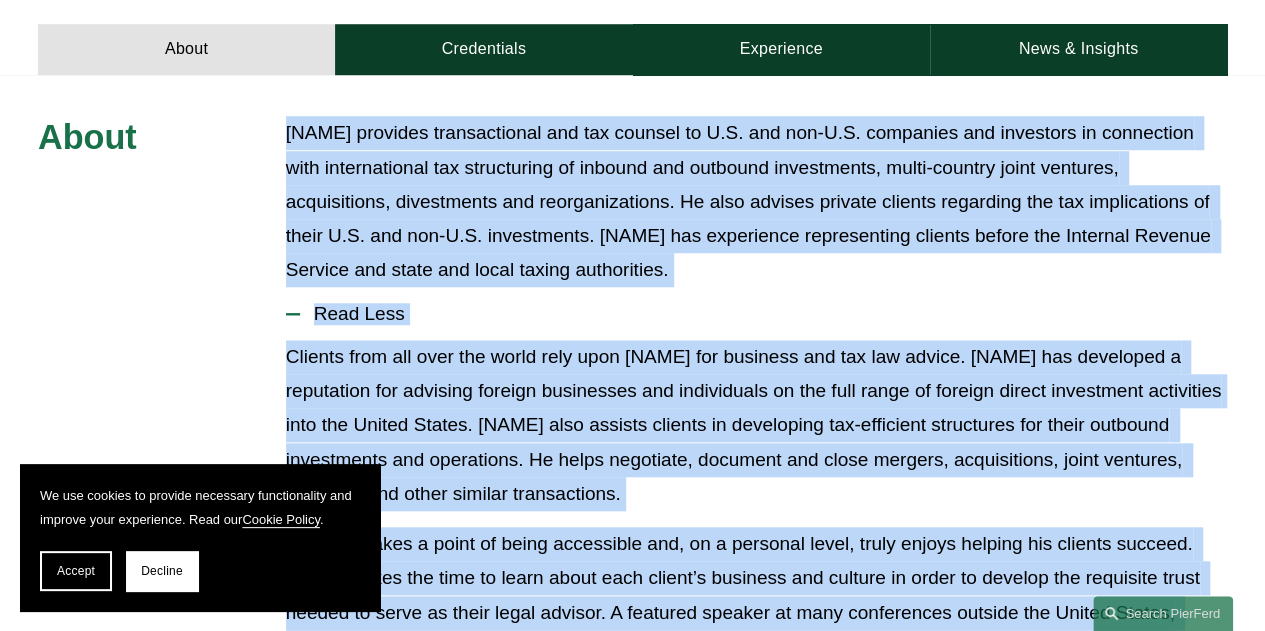 drag, startPoint x: 450, startPoint y: 381, endPoint x: 282, endPoint y: 142, distance: 292.13867 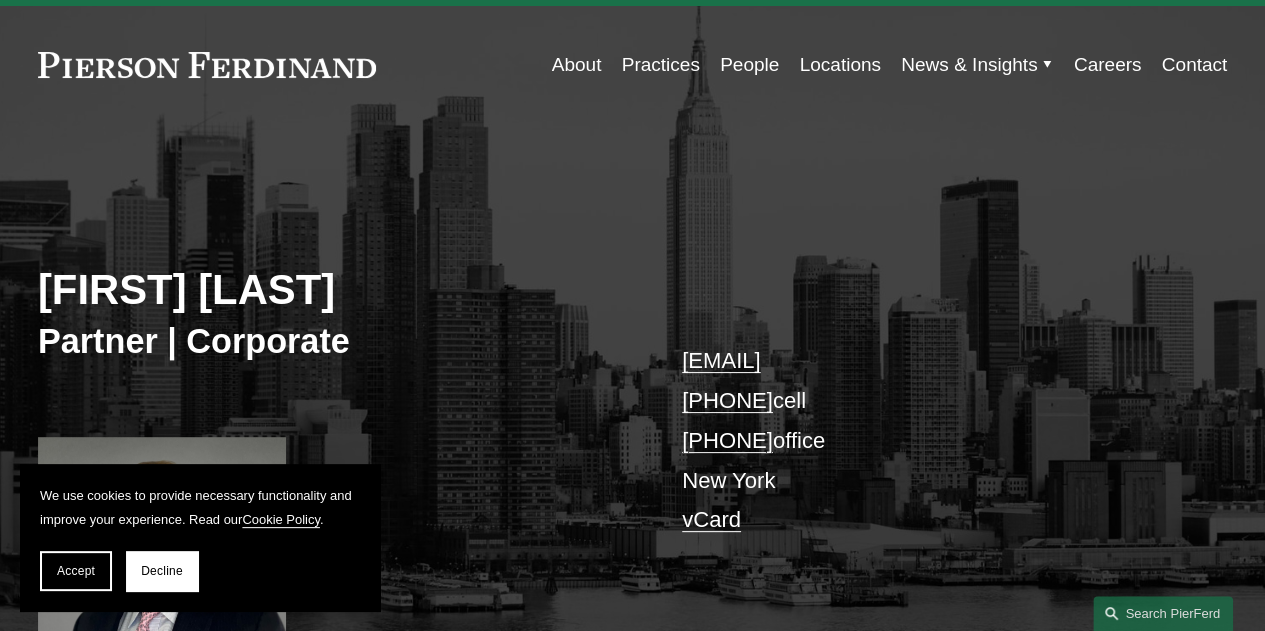 scroll, scrollTop: 47, scrollLeft: 0, axis: vertical 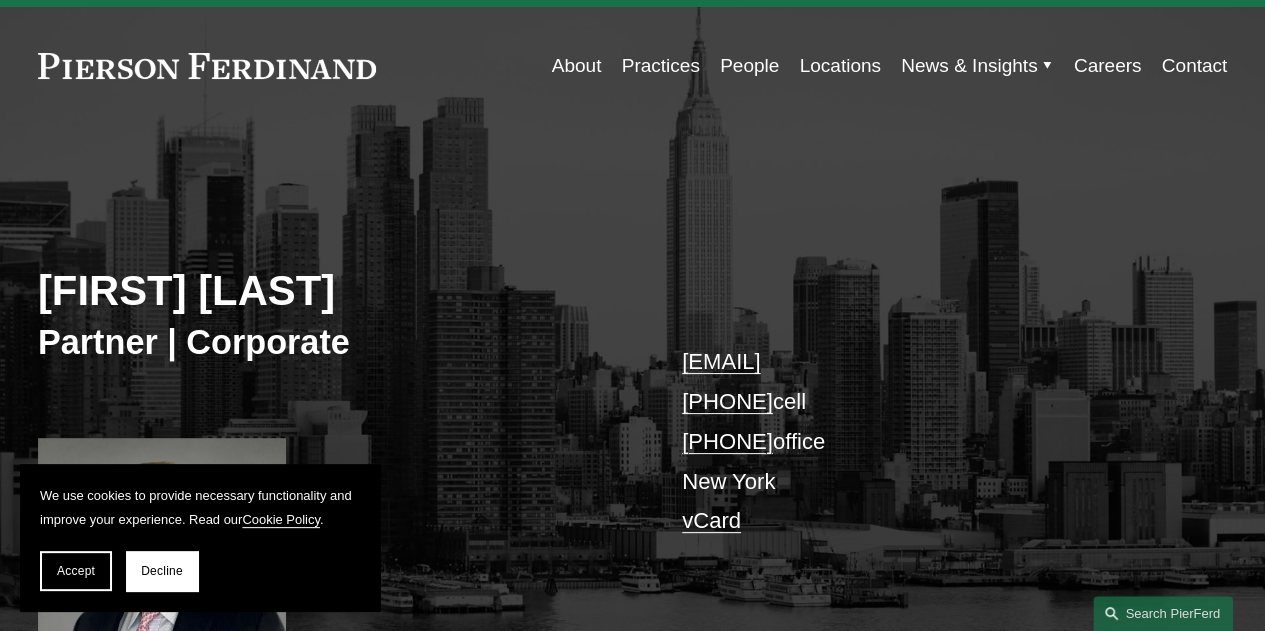 click on "People" at bounding box center [749, 66] 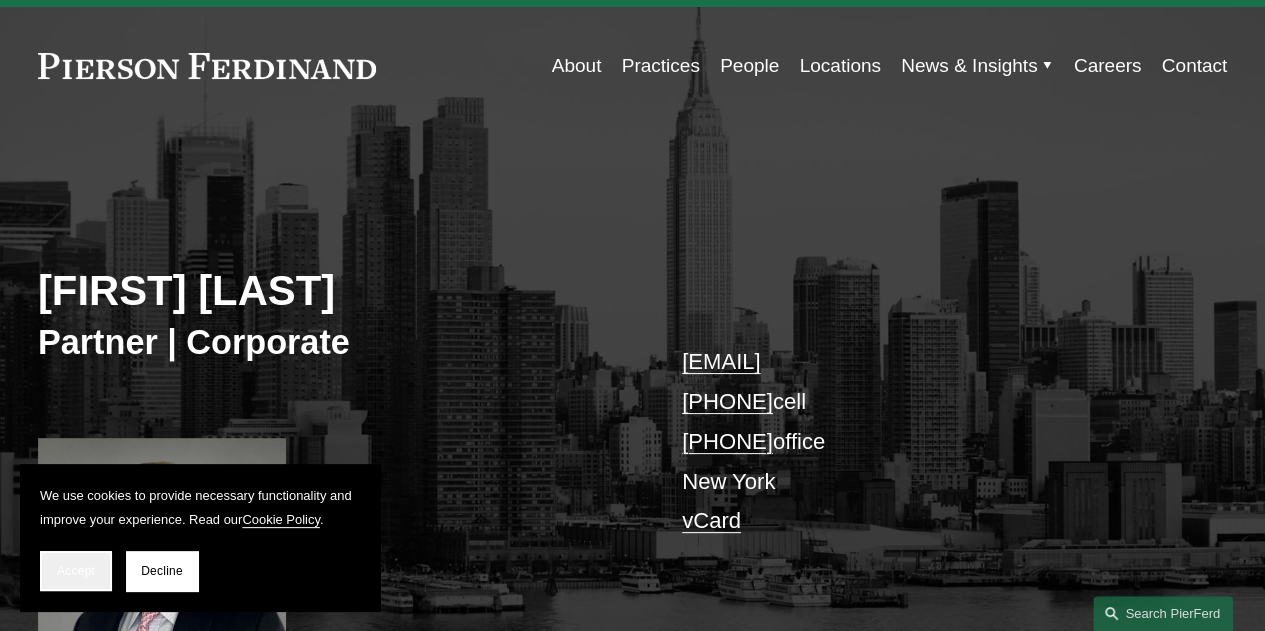 click on "Accept" at bounding box center [76, 571] 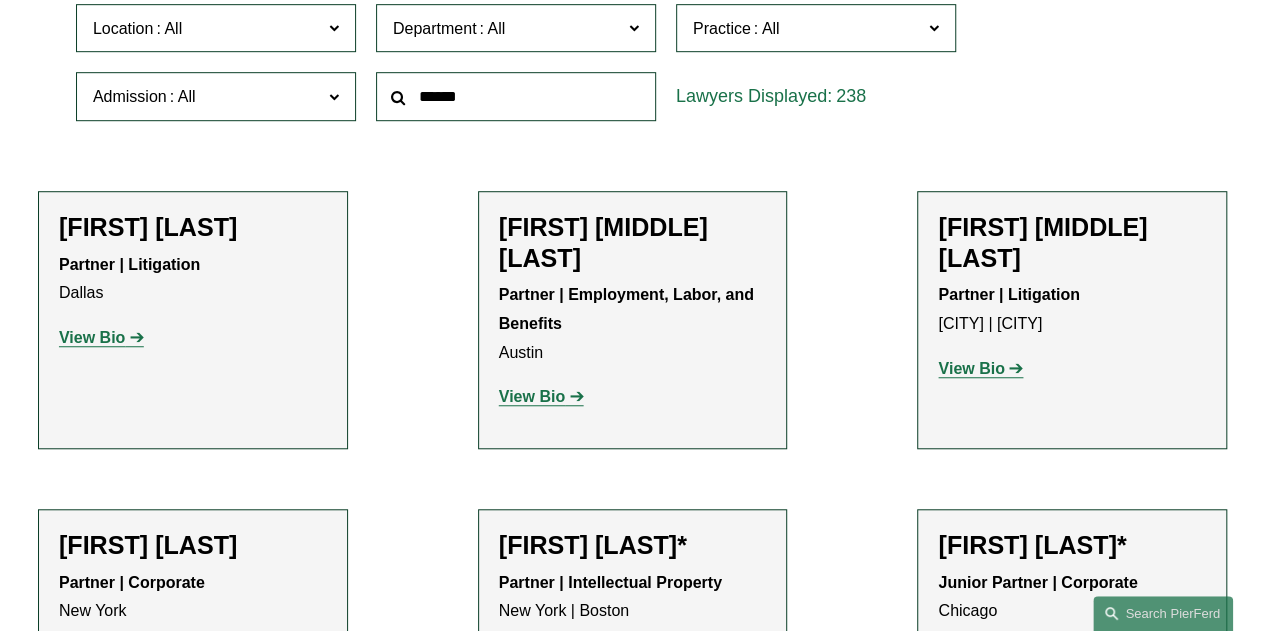 scroll, scrollTop: 6939, scrollLeft: 0, axis: vertical 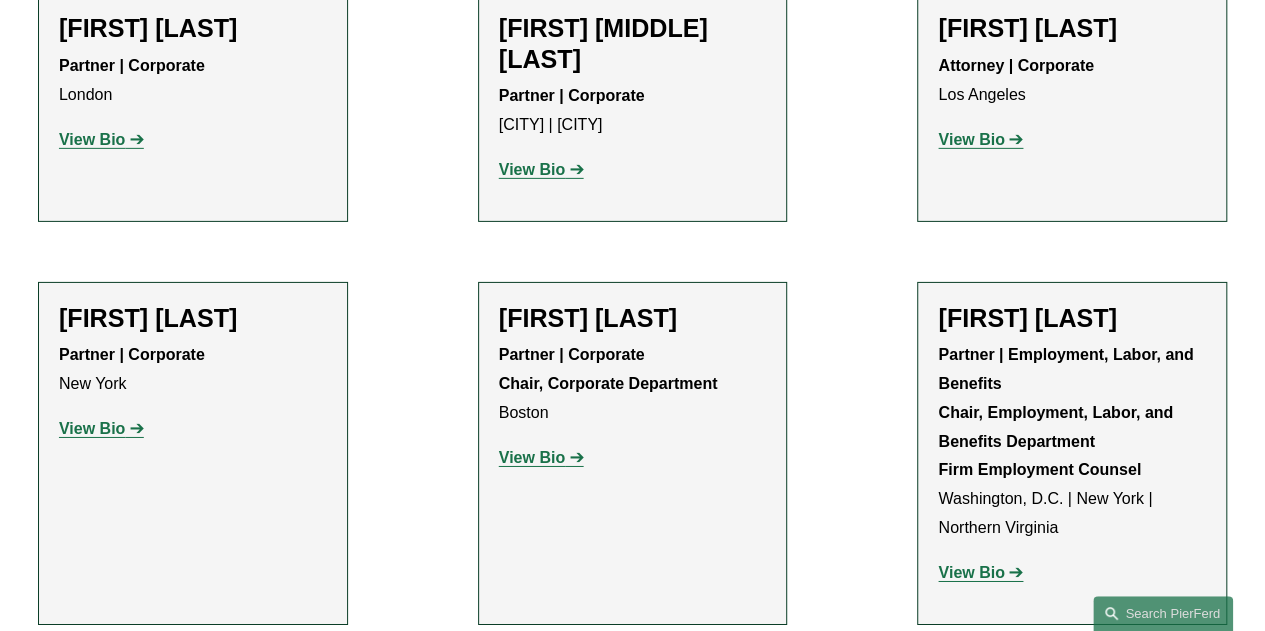 click on "Jewell Lim Esposito" 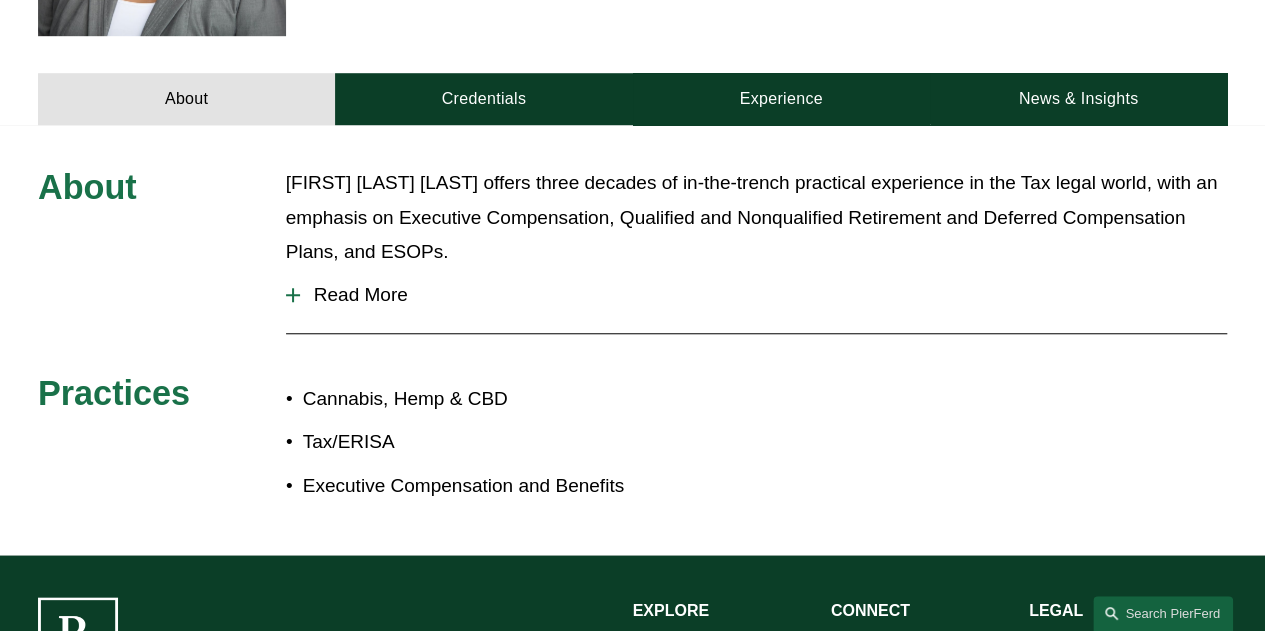 scroll, scrollTop: 0, scrollLeft: 0, axis: both 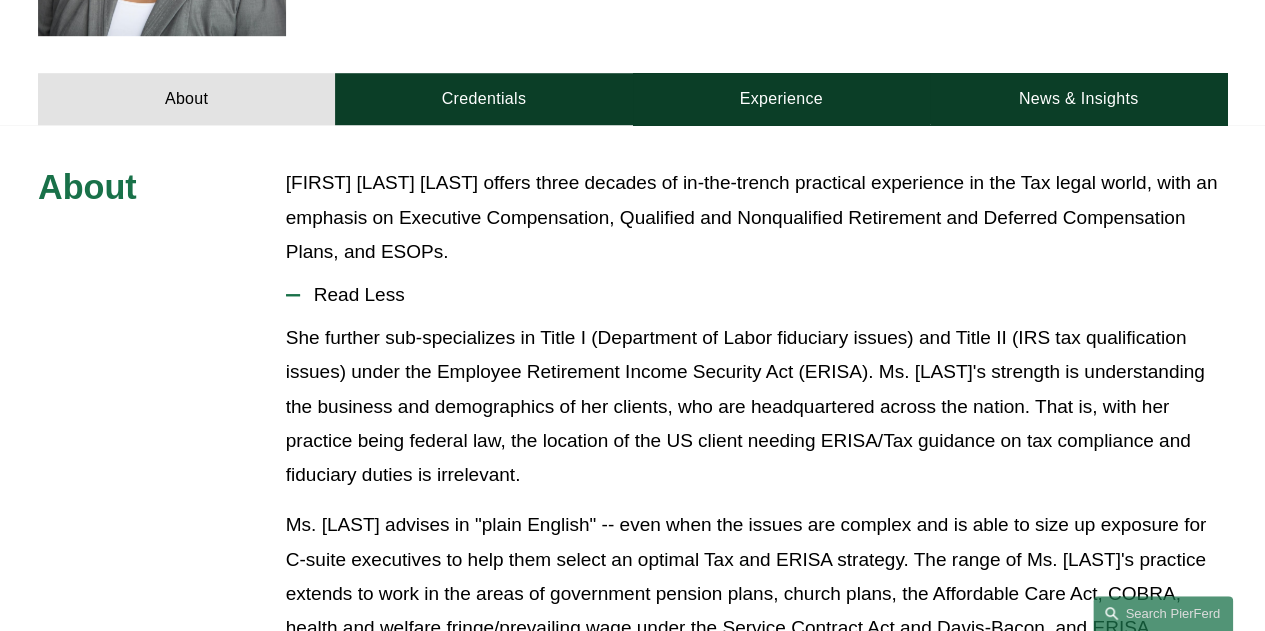 click on "She further sub-specializes in Title I (Department of Labor fiduciary issues) and Title II (IRS tax qualification issues) under the Employee Retirement Income Security Act (ERISA). Ms. Esposito's strength is understanding the business and demographics of her clients, who are headquartered across the nation. That is, with her practice being federal law, the location of the US client needing ERISA/Tax guidance on tax compliance and fiduciary duties is irrelevant." at bounding box center [756, 406] 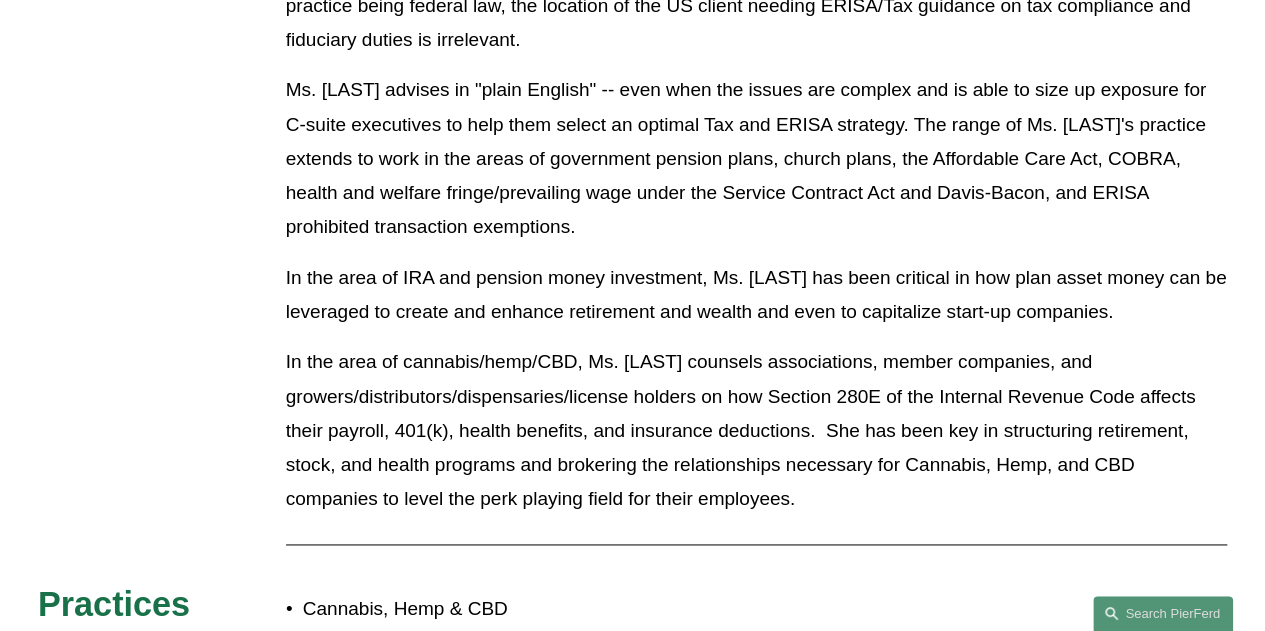 scroll, scrollTop: 1141, scrollLeft: 0, axis: vertical 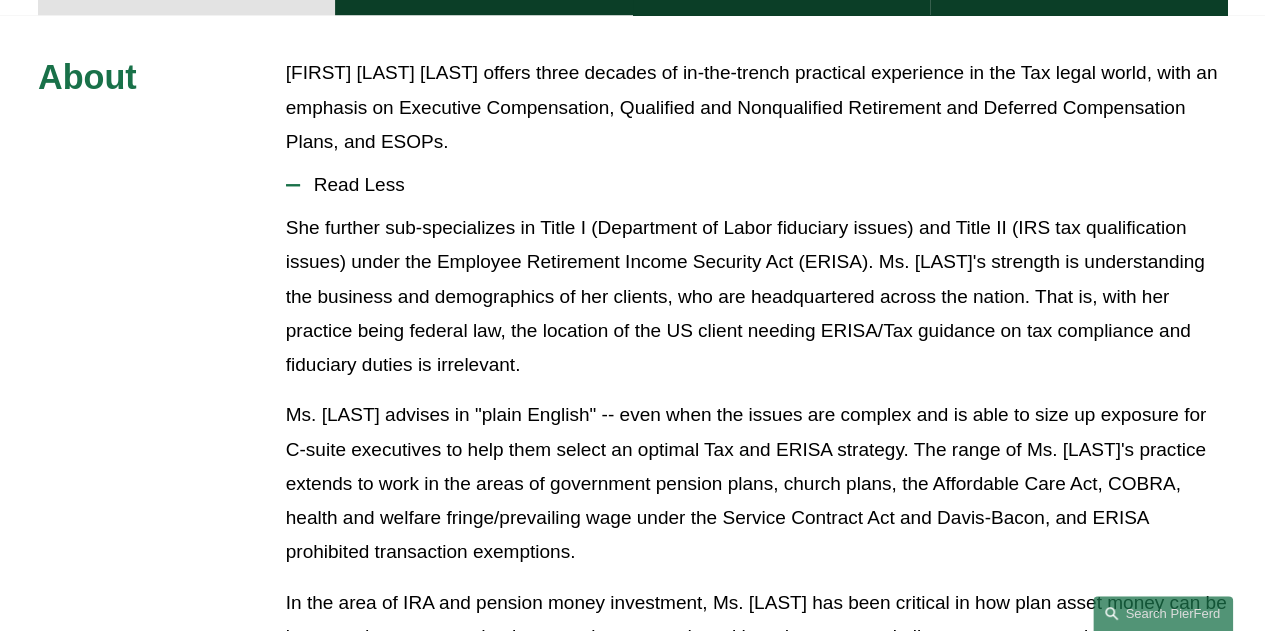 drag, startPoint x: 830, startPoint y: 513, endPoint x: 283, endPoint y: 80, distance: 697.63745 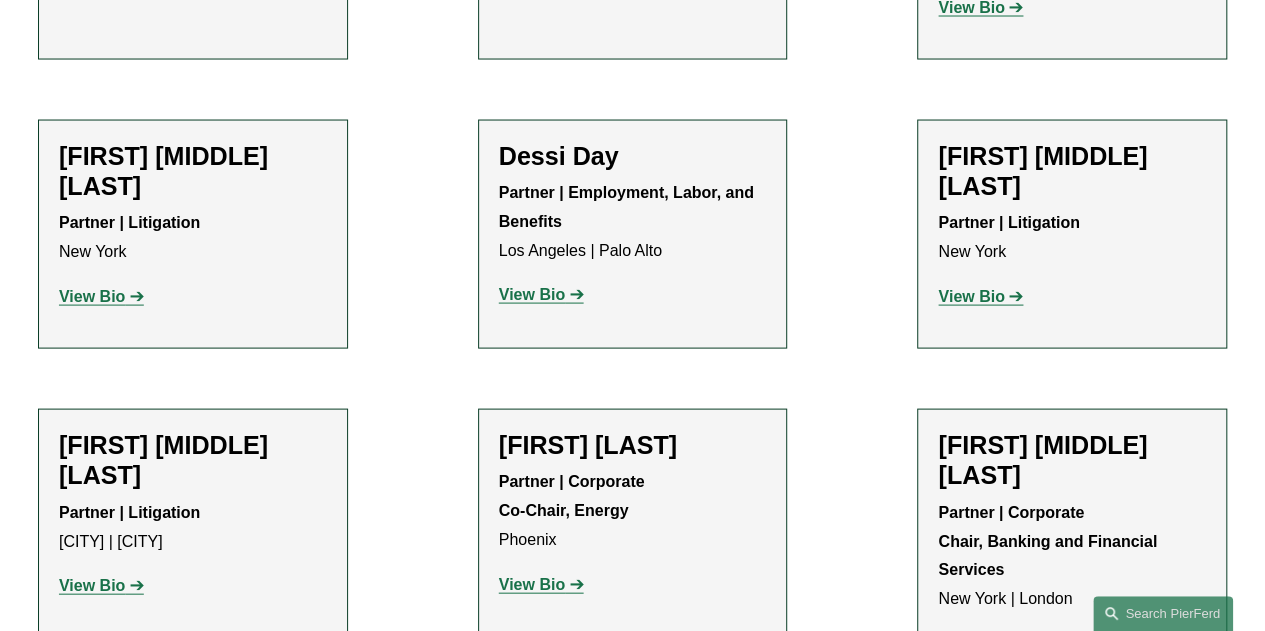 scroll, scrollTop: 0, scrollLeft: 0, axis: both 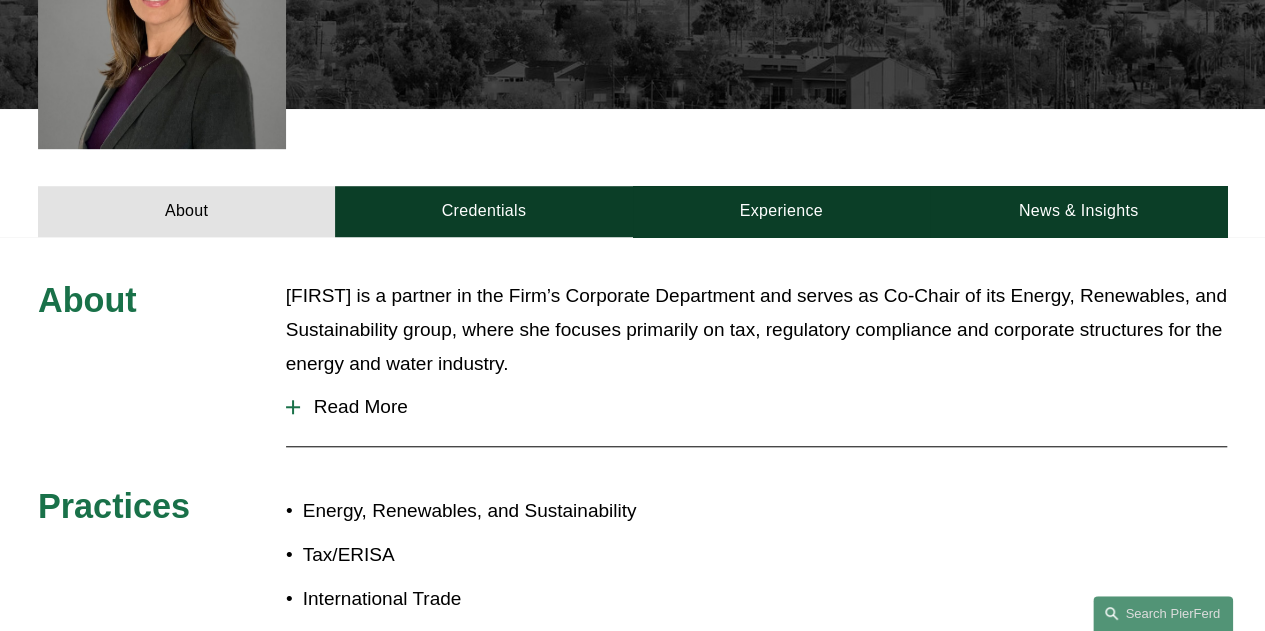 click on "Read More" at bounding box center (763, 407) 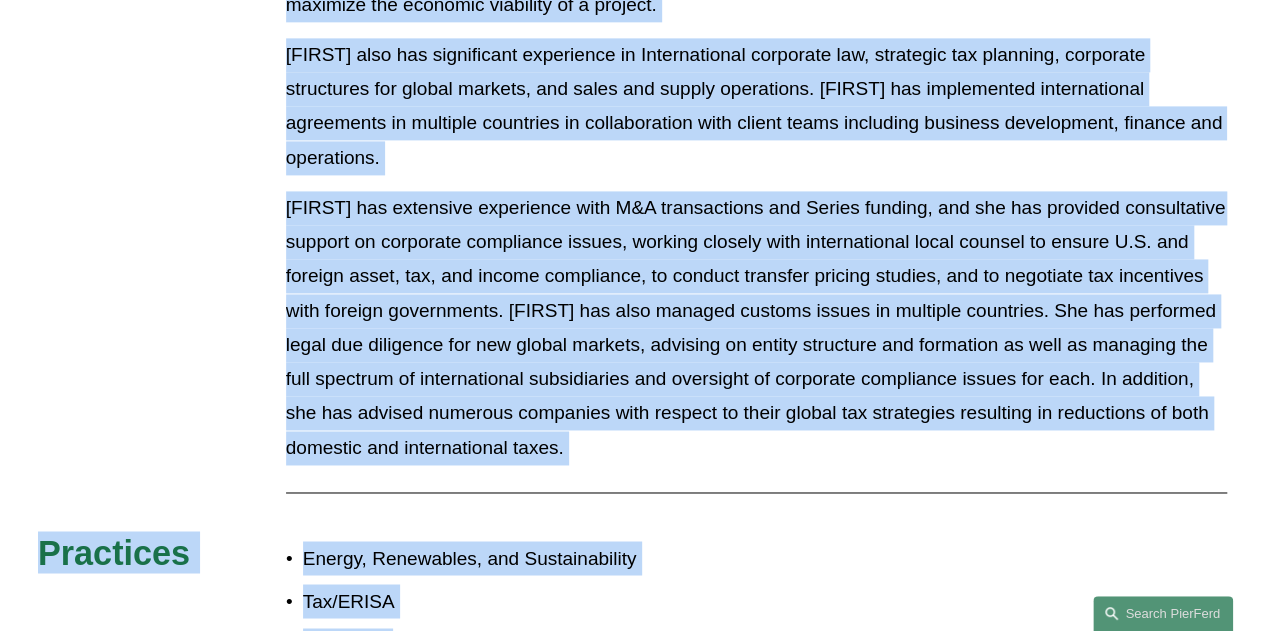 scroll, scrollTop: 1369, scrollLeft: 0, axis: vertical 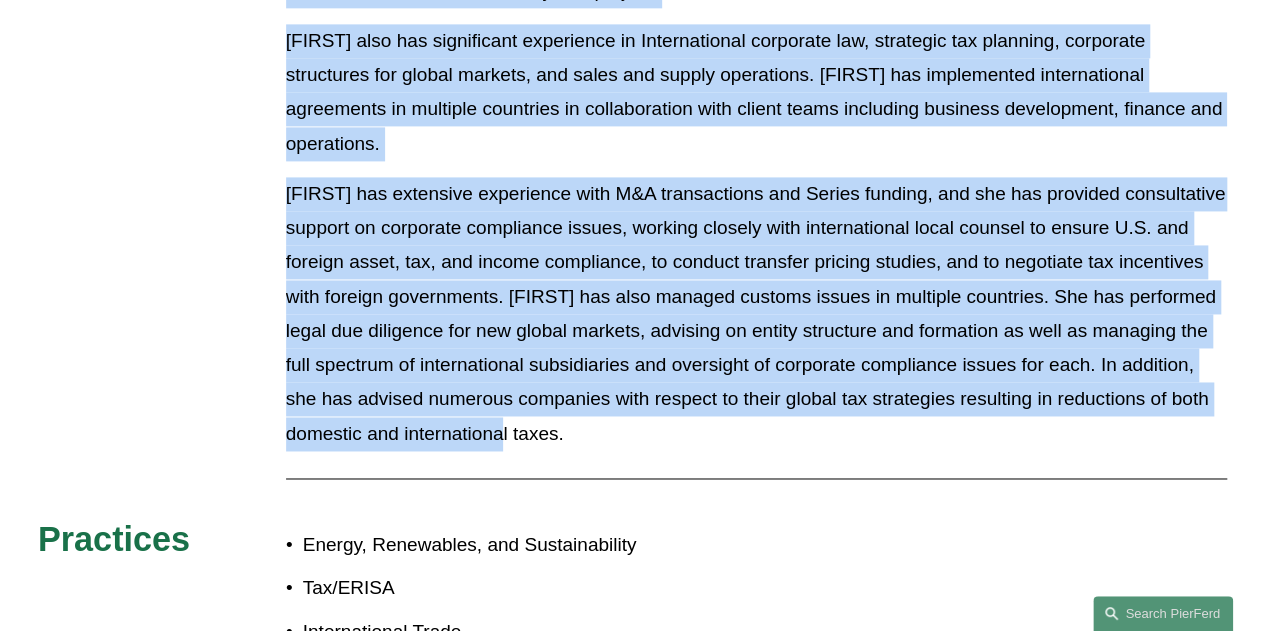 drag, startPoint x: 285, startPoint y: 298, endPoint x: 600, endPoint y: 393, distance: 329.01367 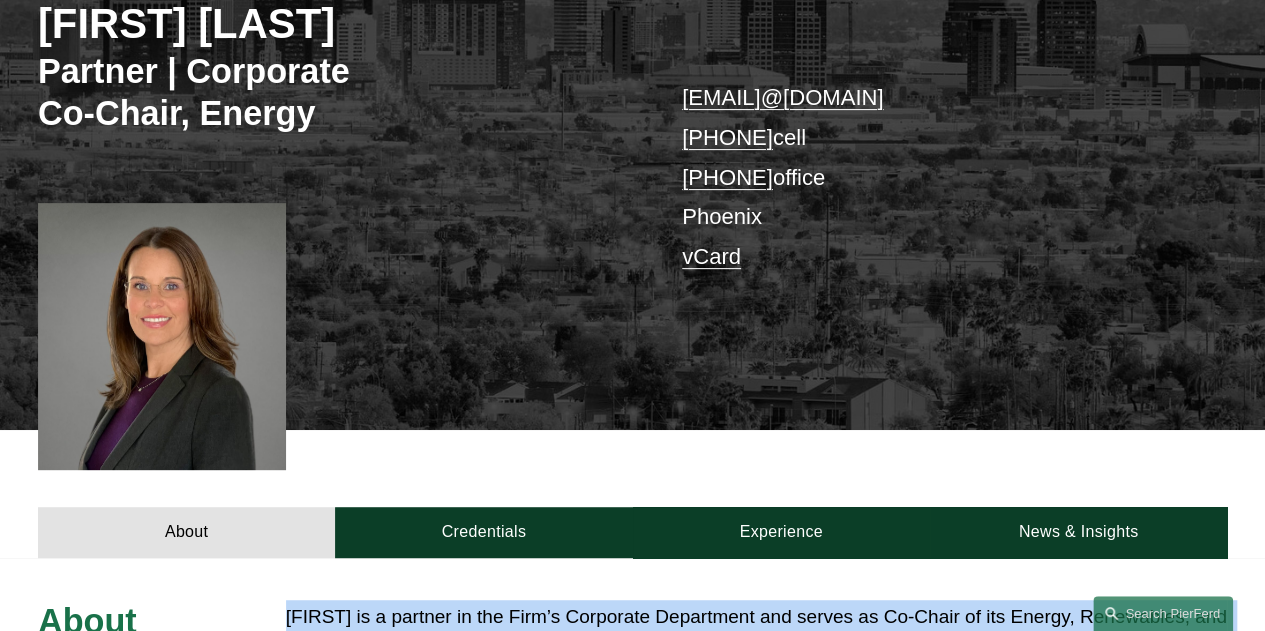 scroll, scrollTop: 315, scrollLeft: 0, axis: vertical 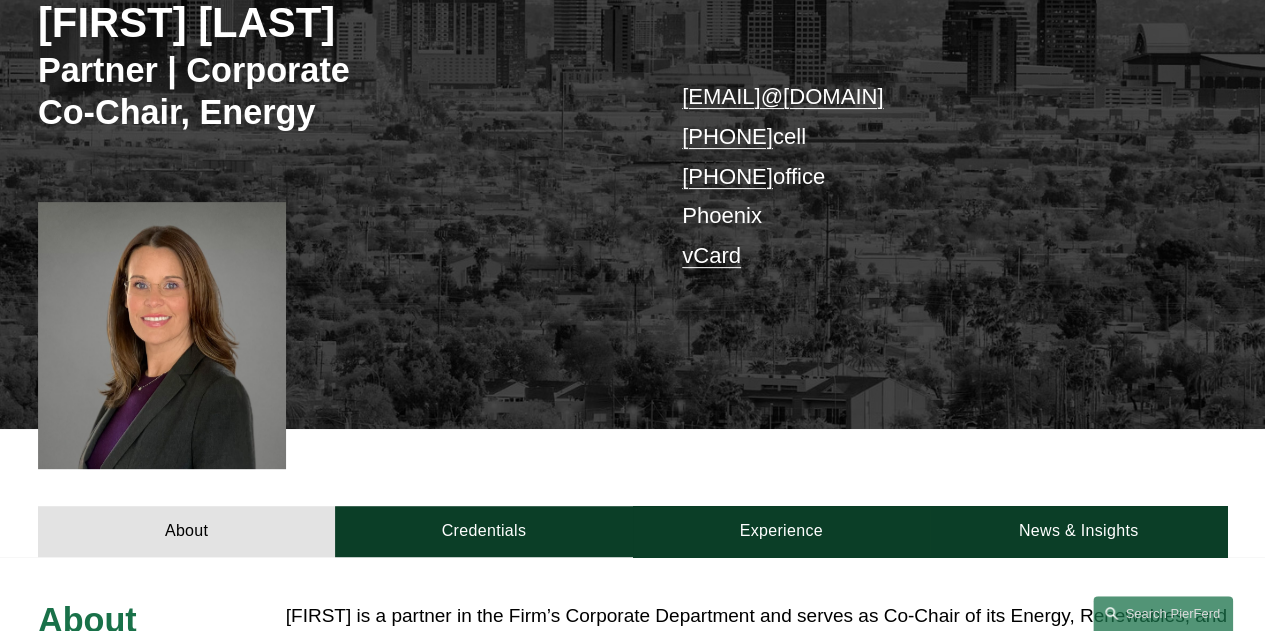 click at bounding box center (162, 335) 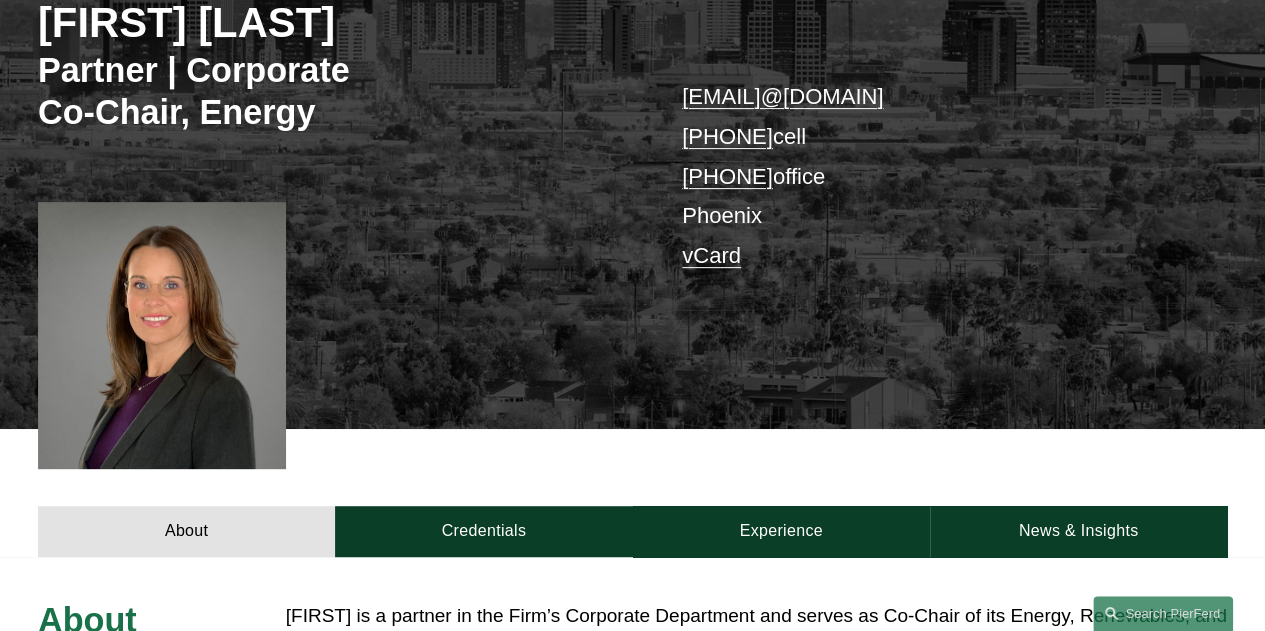 click at bounding box center (162, 335) 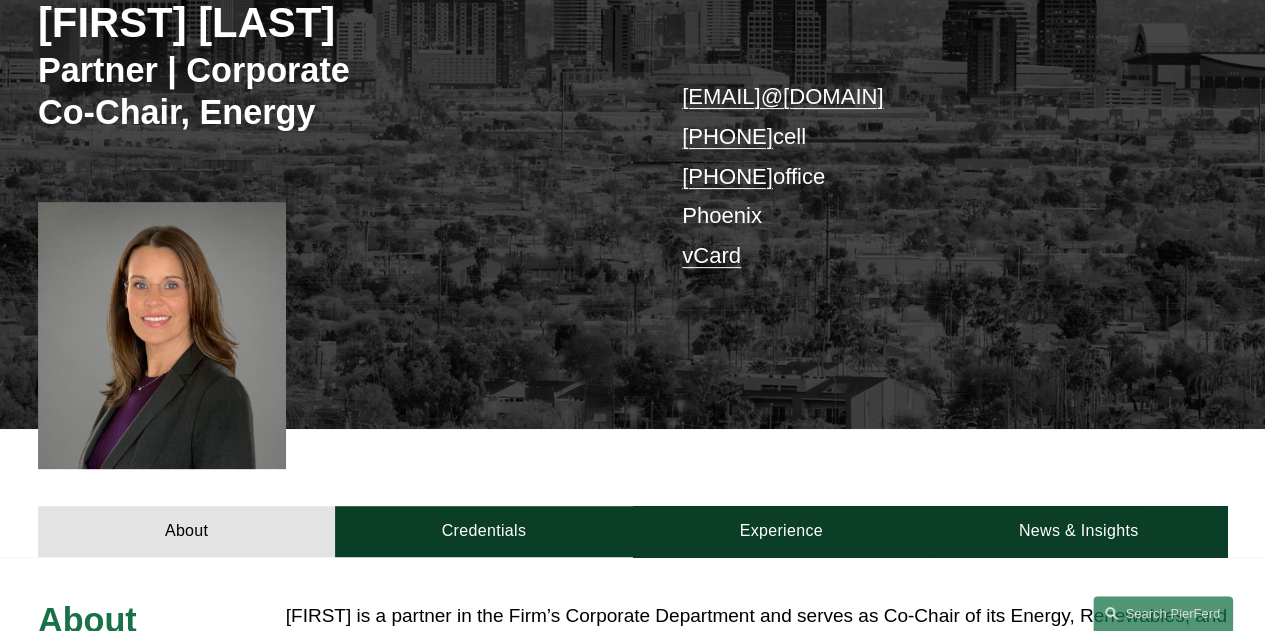 click at bounding box center [162, 335] 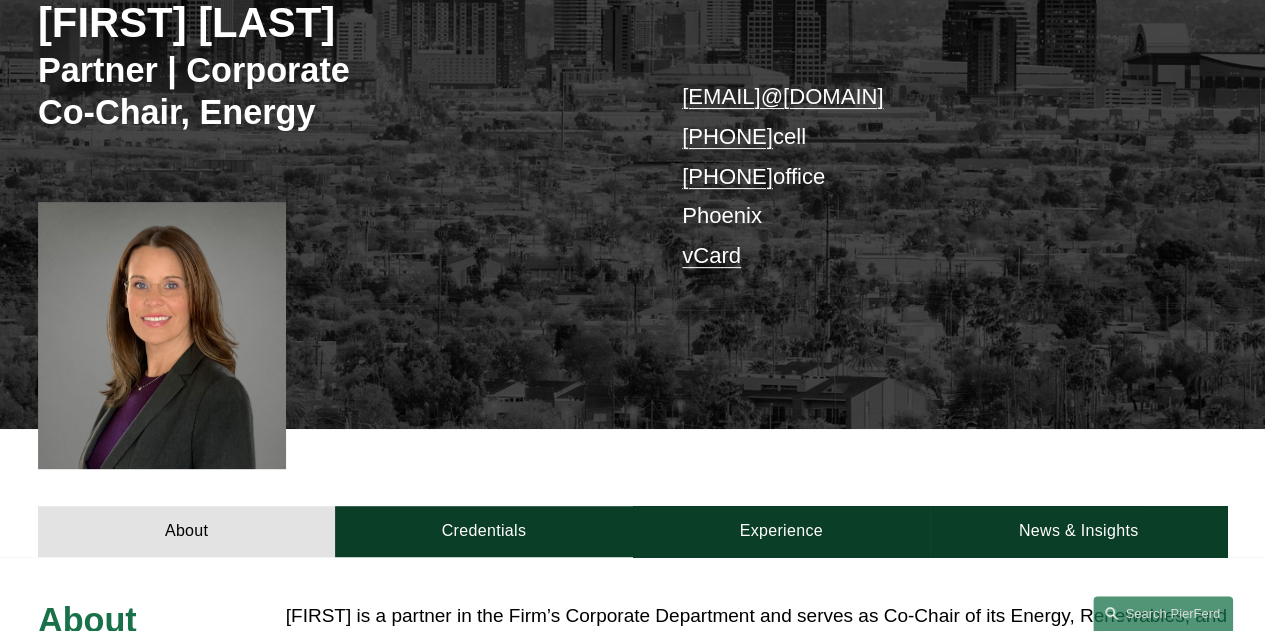 click at bounding box center [162, 335] 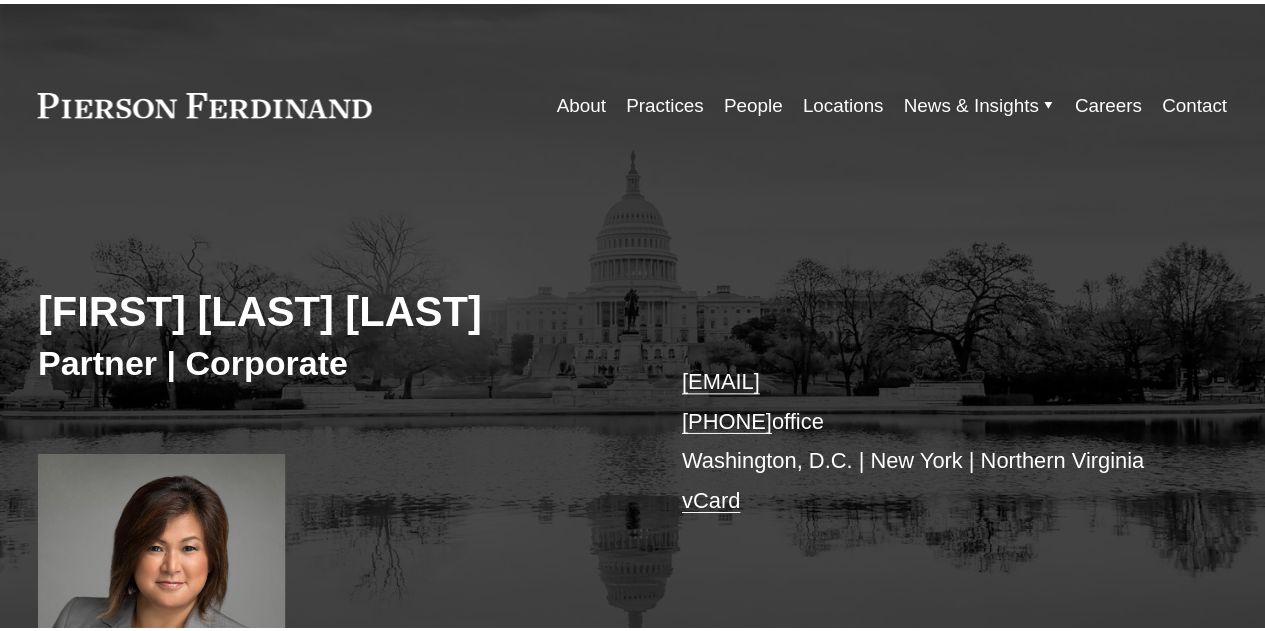 scroll, scrollTop: 0, scrollLeft: 0, axis: both 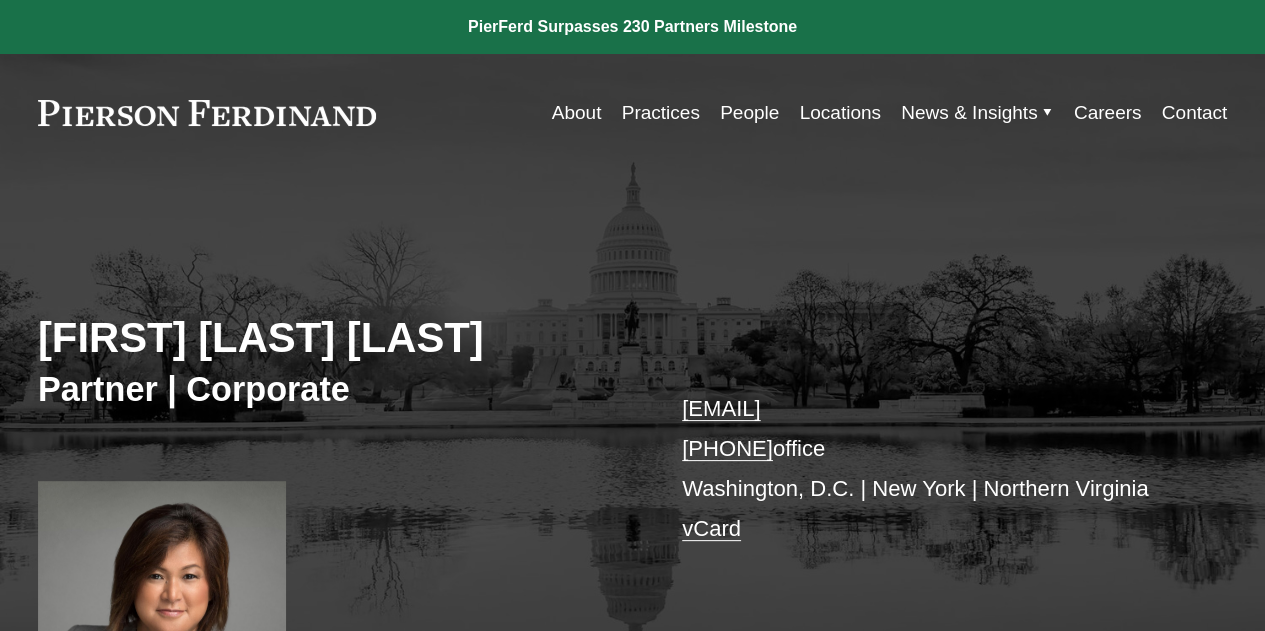 click at bounding box center [162, 611] 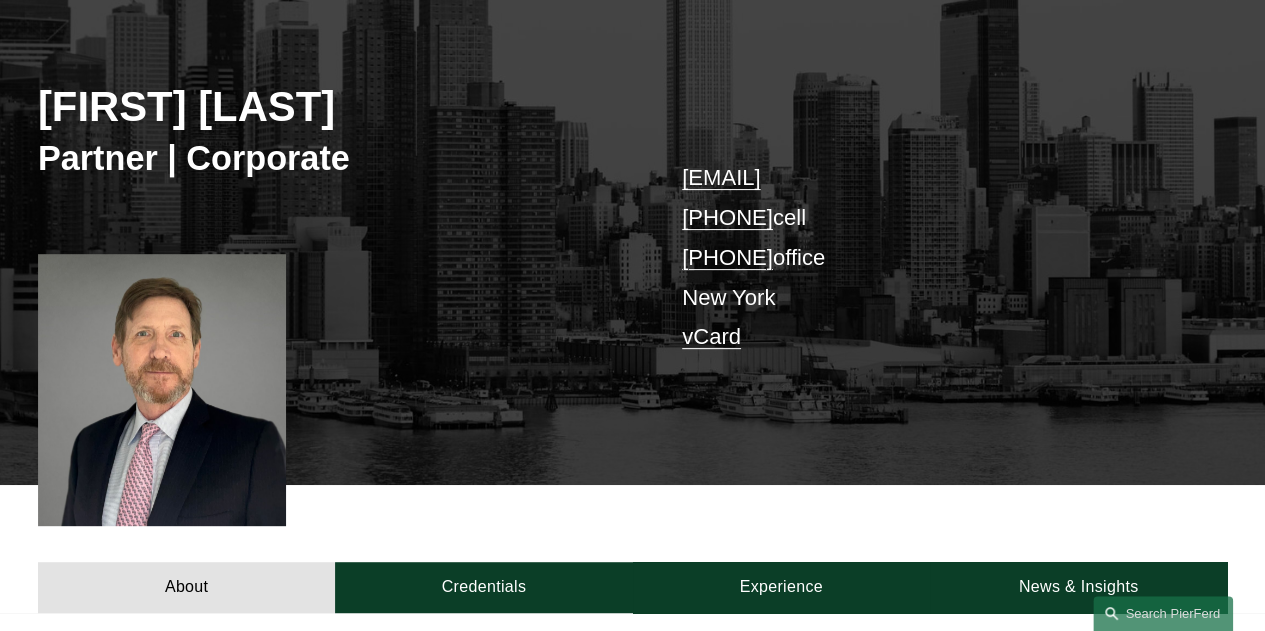 scroll, scrollTop: 232, scrollLeft: 0, axis: vertical 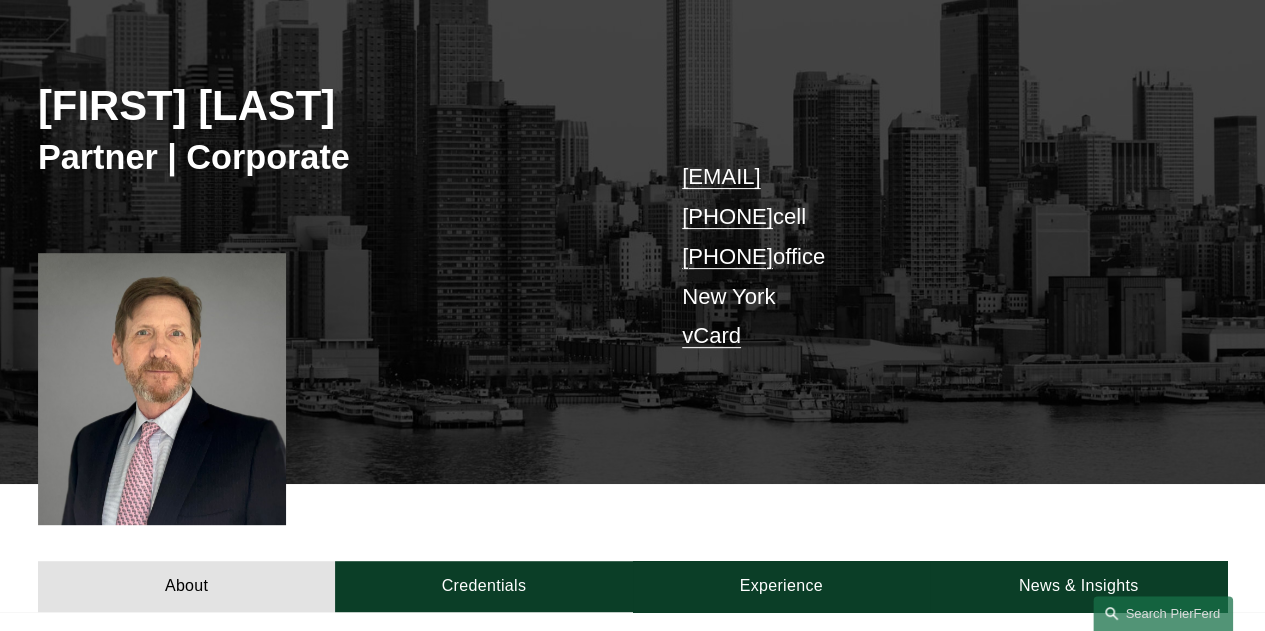 click at bounding box center (162, 389) 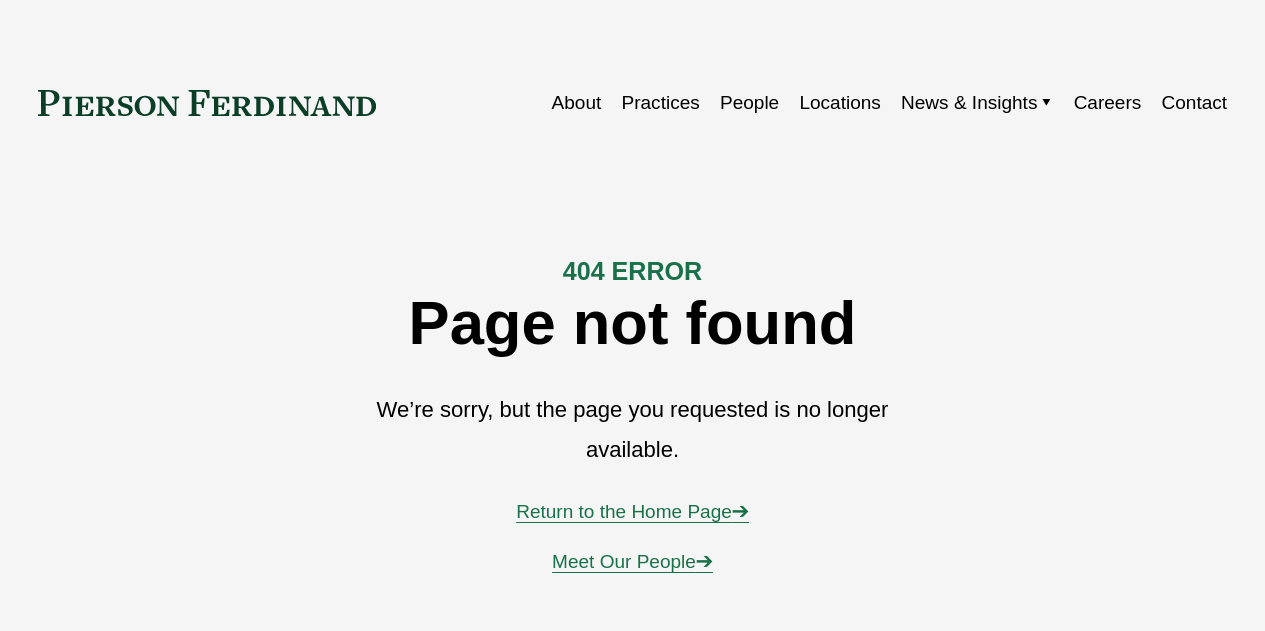 scroll, scrollTop: 0, scrollLeft: 0, axis: both 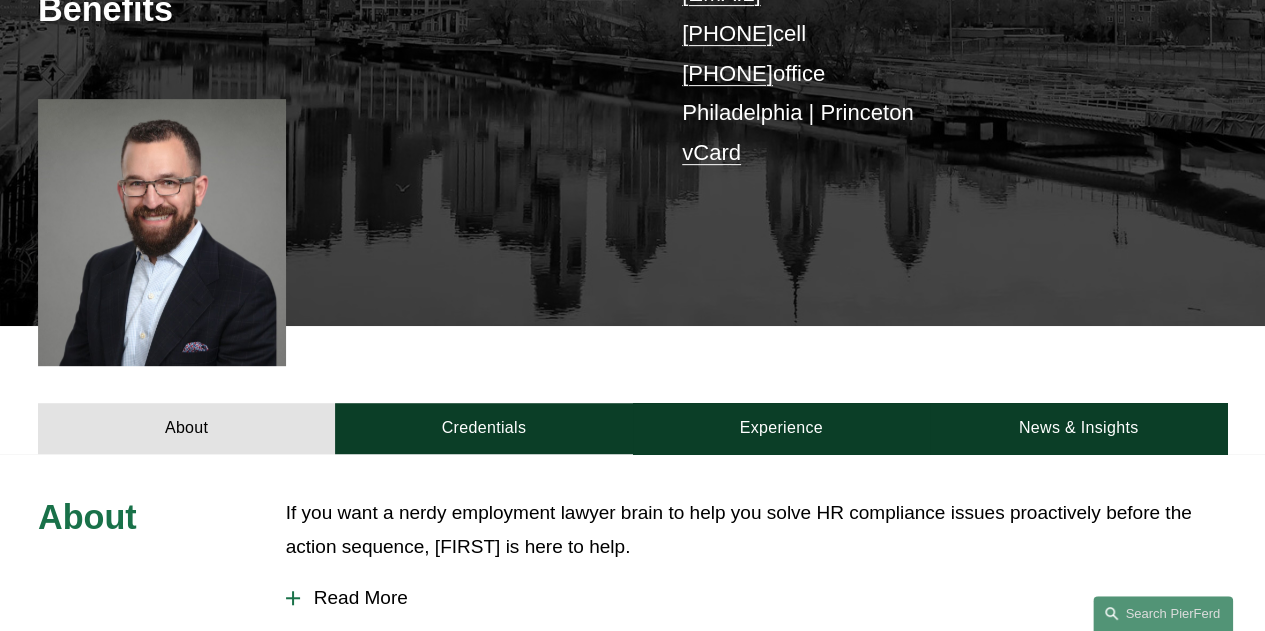 click at bounding box center [162, 232] 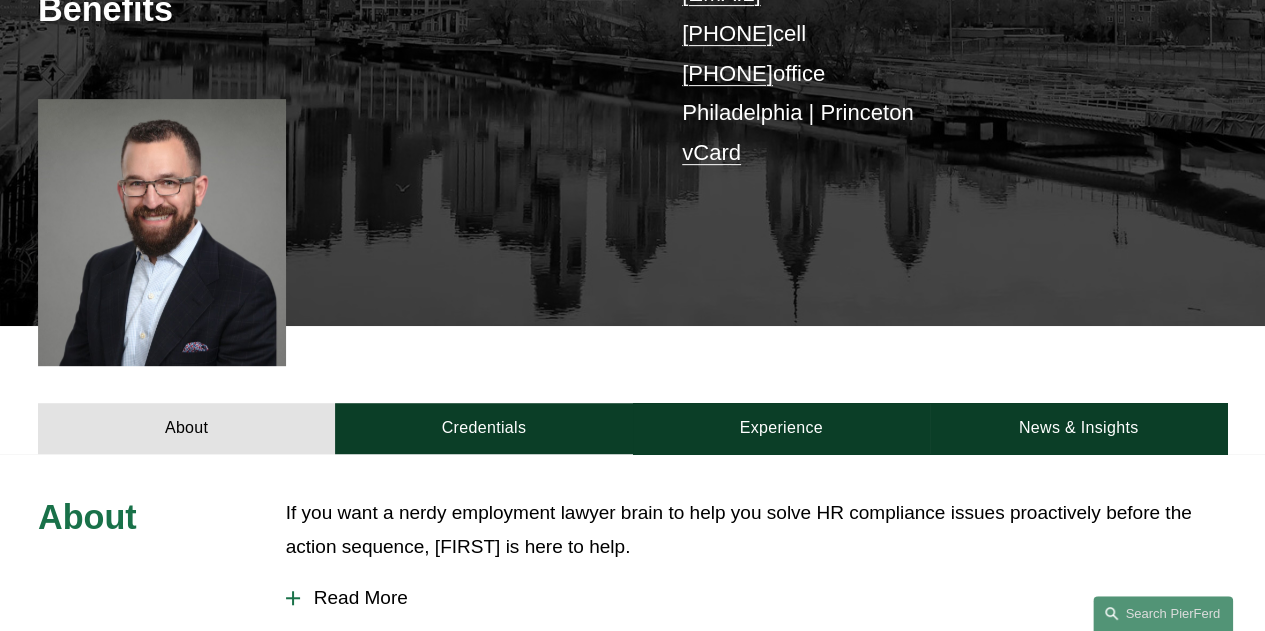 scroll, scrollTop: 0, scrollLeft: 0, axis: both 